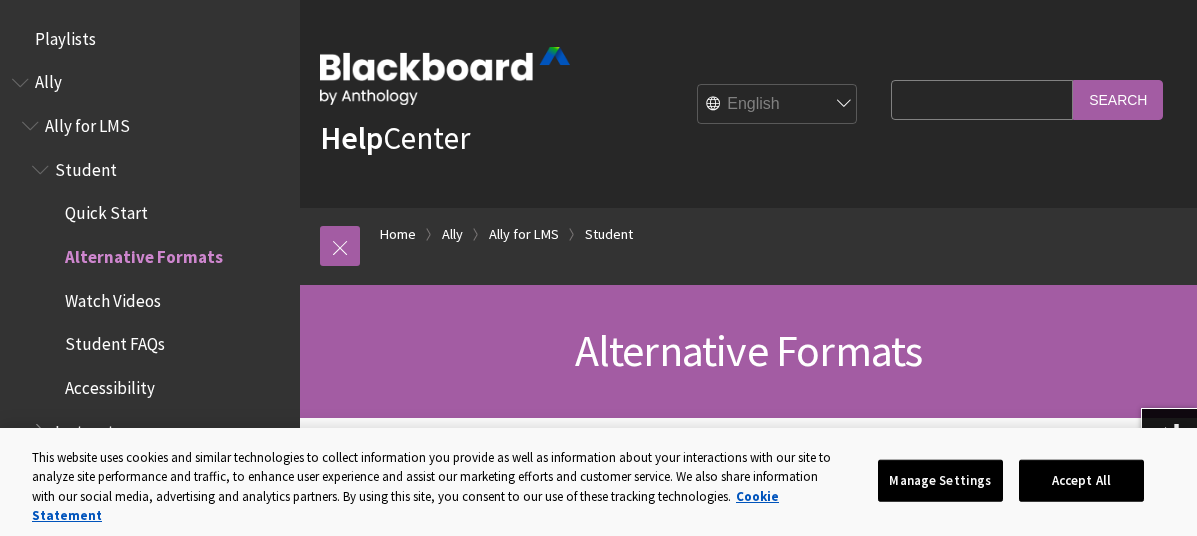 scroll, scrollTop: 500, scrollLeft: 0, axis: vertical 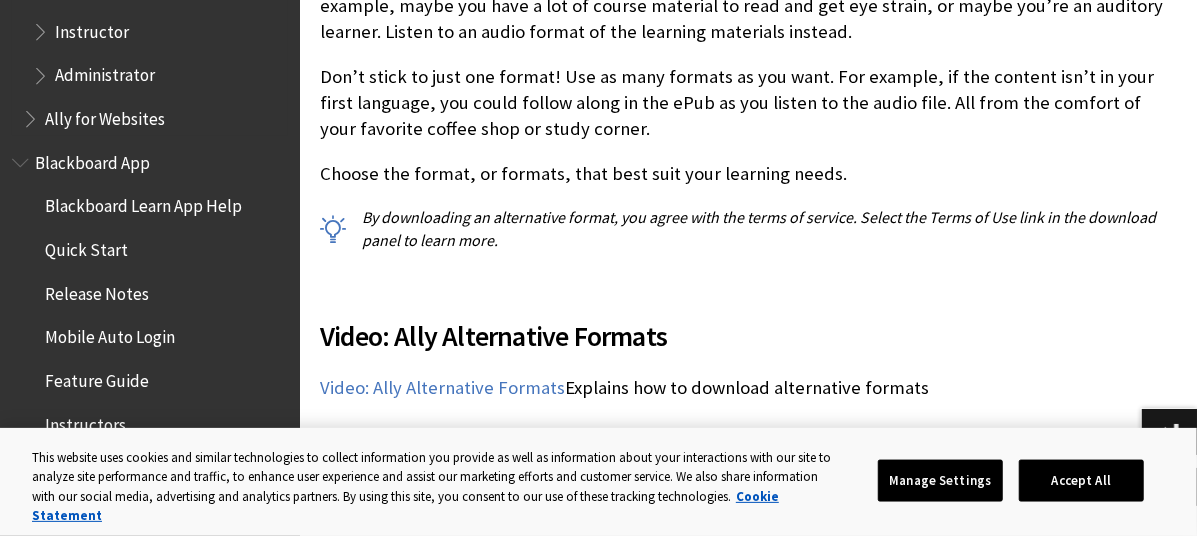 click on "Student Quick Start Alternative Formats Watch Videos Student FAQs Accessibility Instructor Administrator" at bounding box center [155, -78] 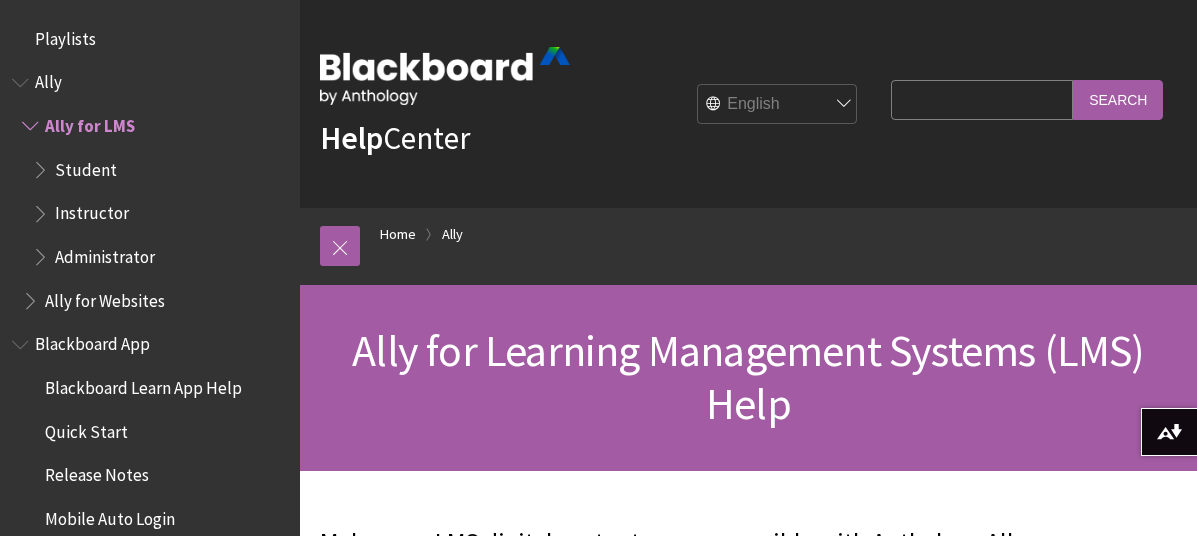 scroll, scrollTop: 0, scrollLeft: 0, axis: both 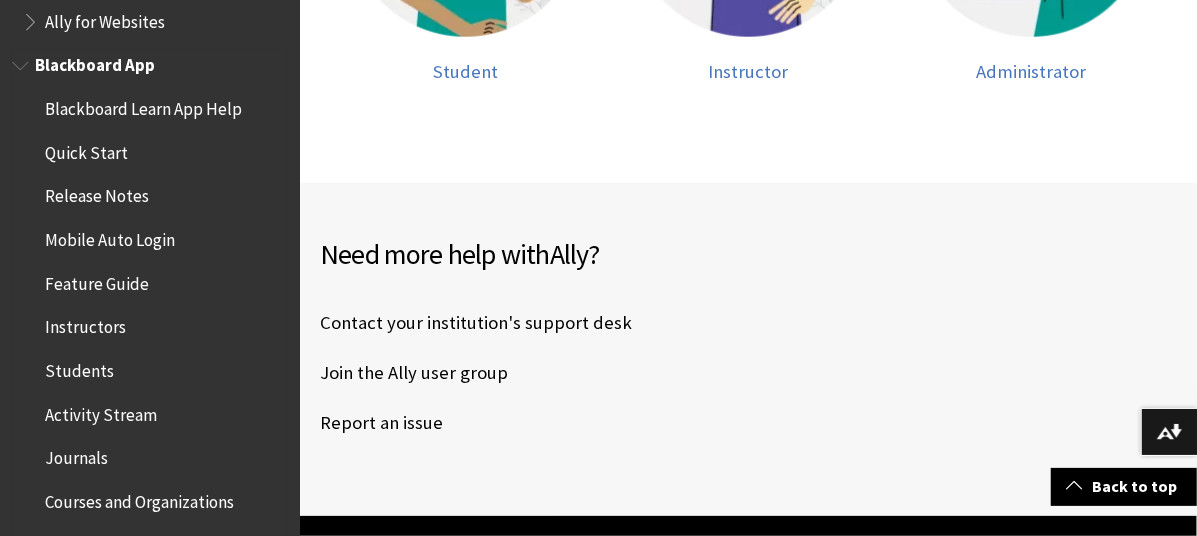 click on "Feature Guide" at bounding box center (97, 280) 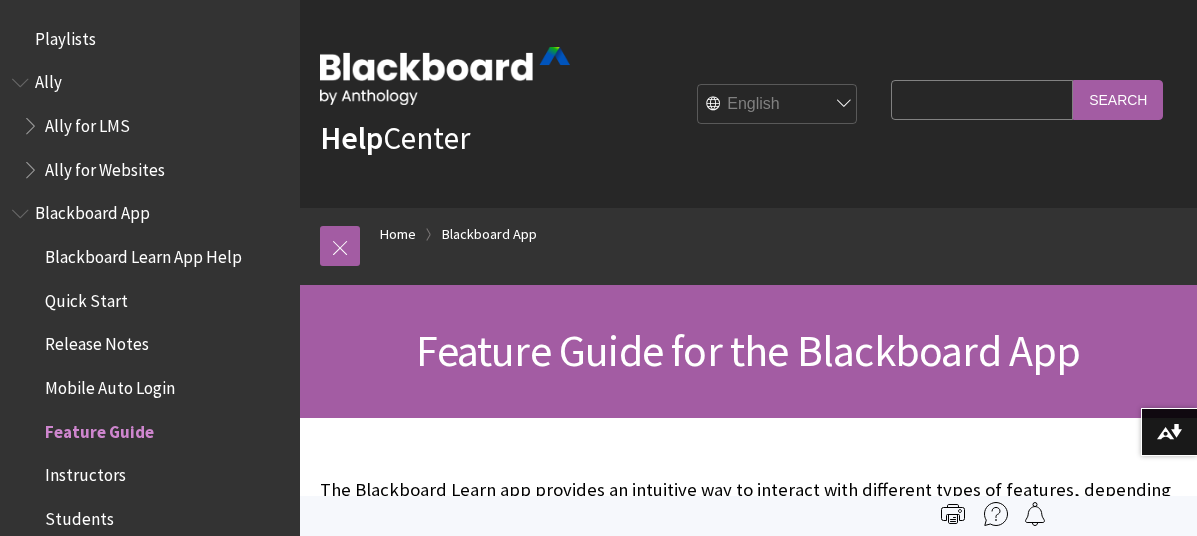 scroll, scrollTop: 0, scrollLeft: 0, axis: both 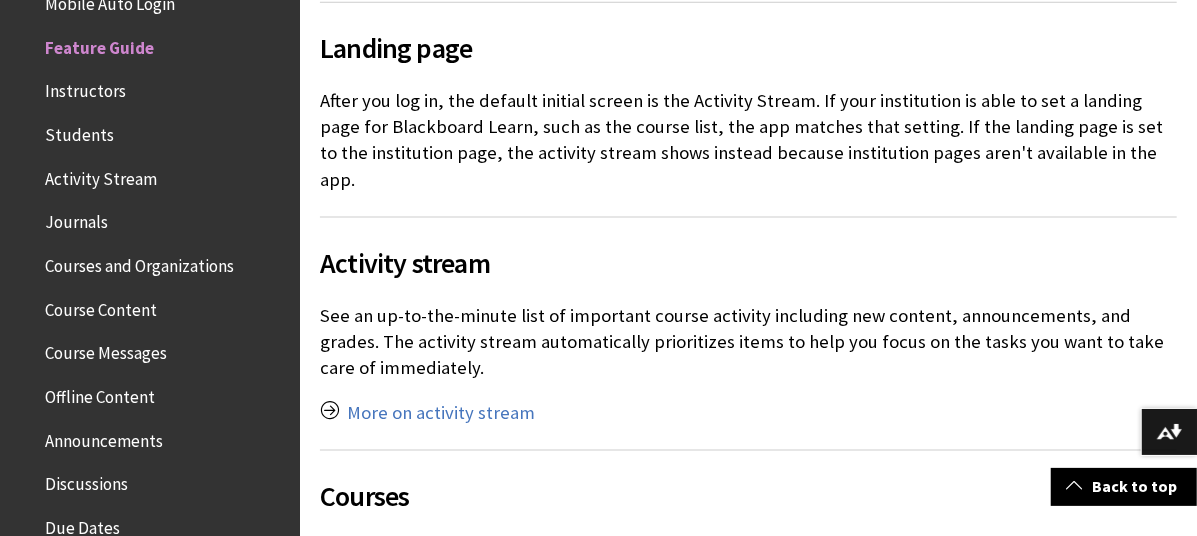 click on "Release Notes for the Blackboard App" at bounding box center (895, -35) 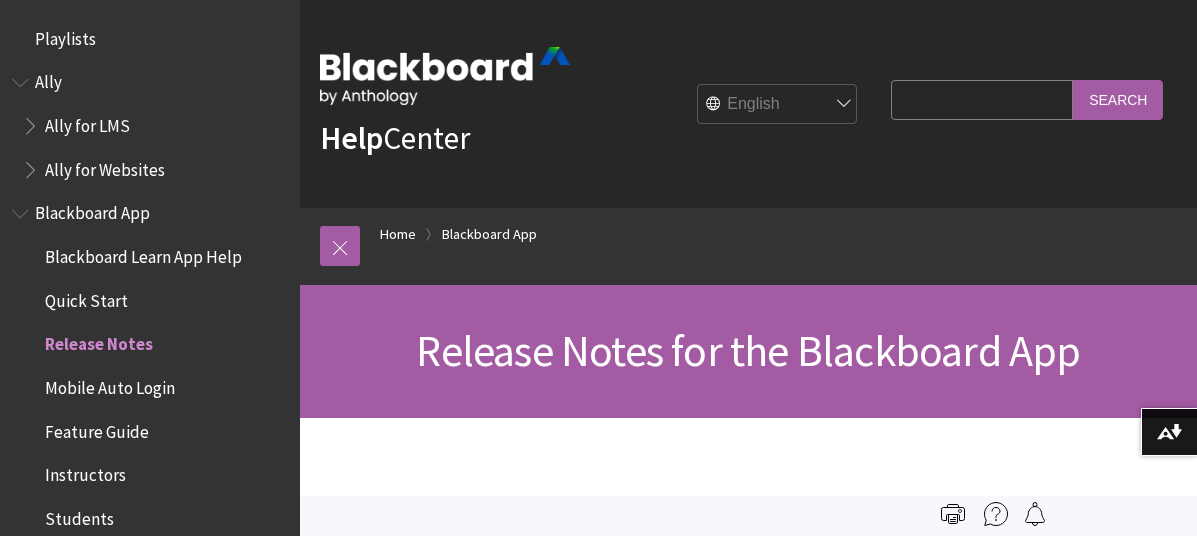 scroll, scrollTop: 0, scrollLeft: 0, axis: both 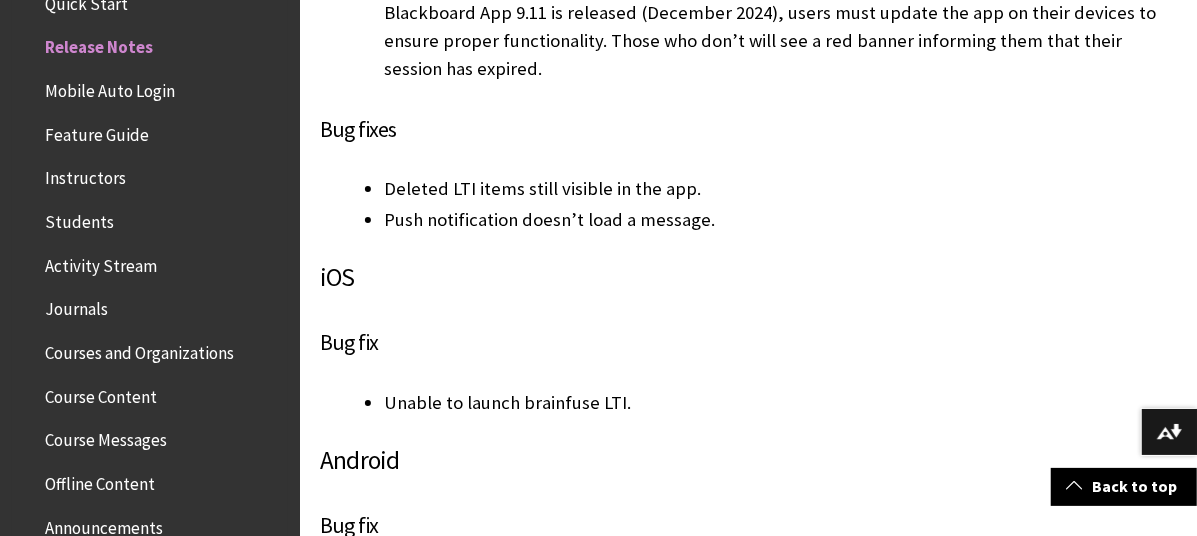 click on "Students" at bounding box center (79, 218) 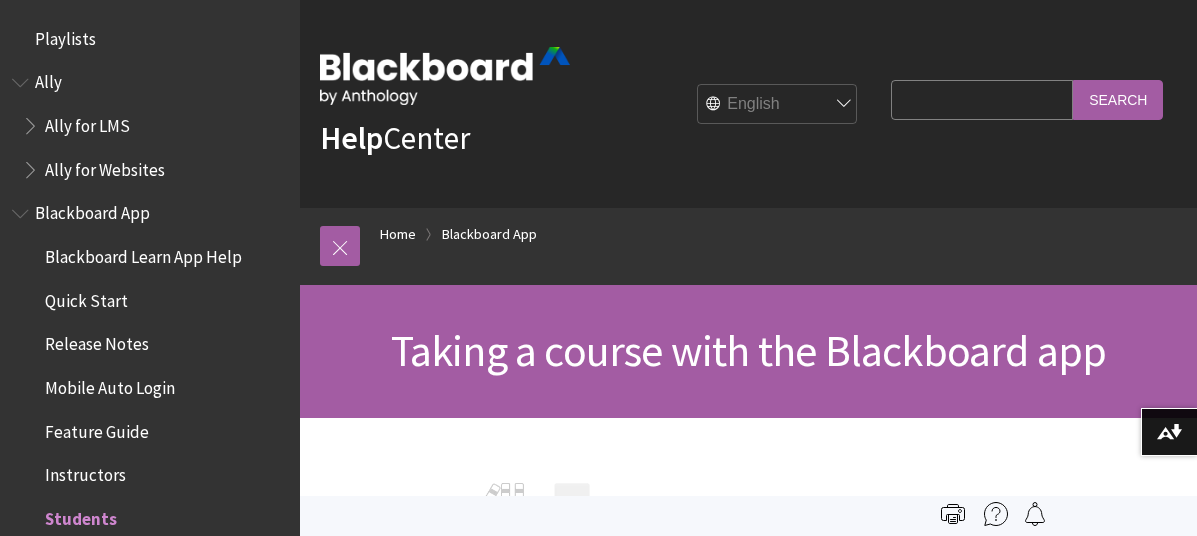 scroll, scrollTop: 25, scrollLeft: 0, axis: vertical 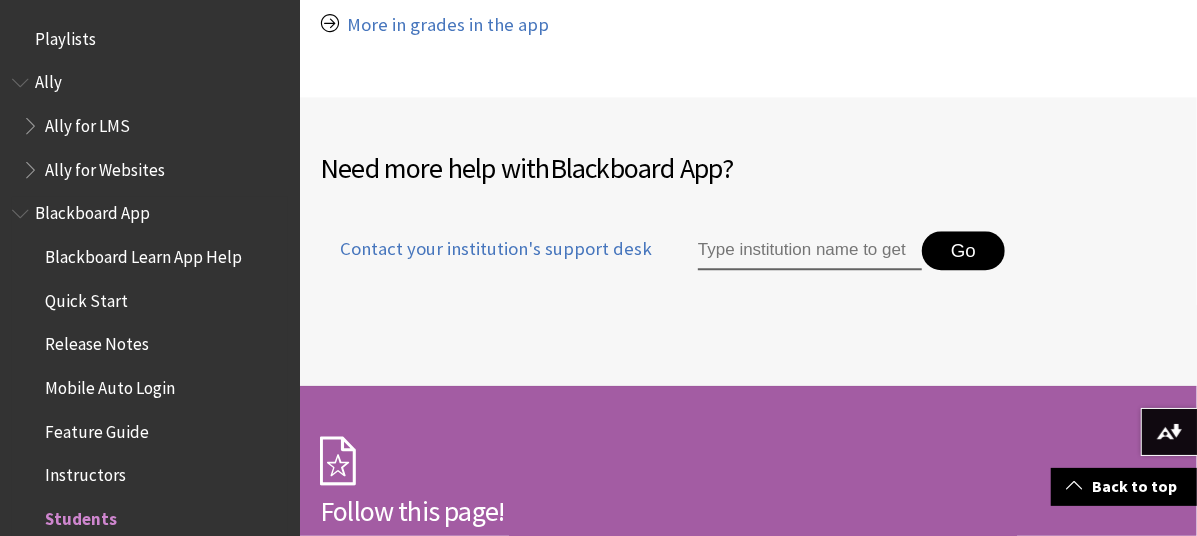 click on "Blackboard Learn App Help" at bounding box center (143, 253) 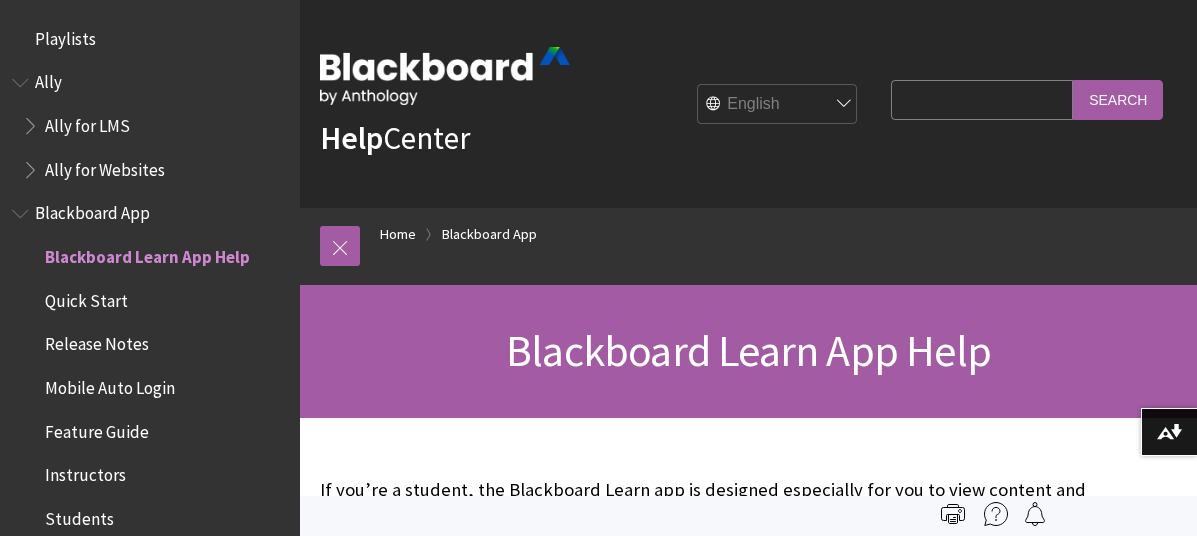 scroll, scrollTop: 0, scrollLeft: 0, axis: both 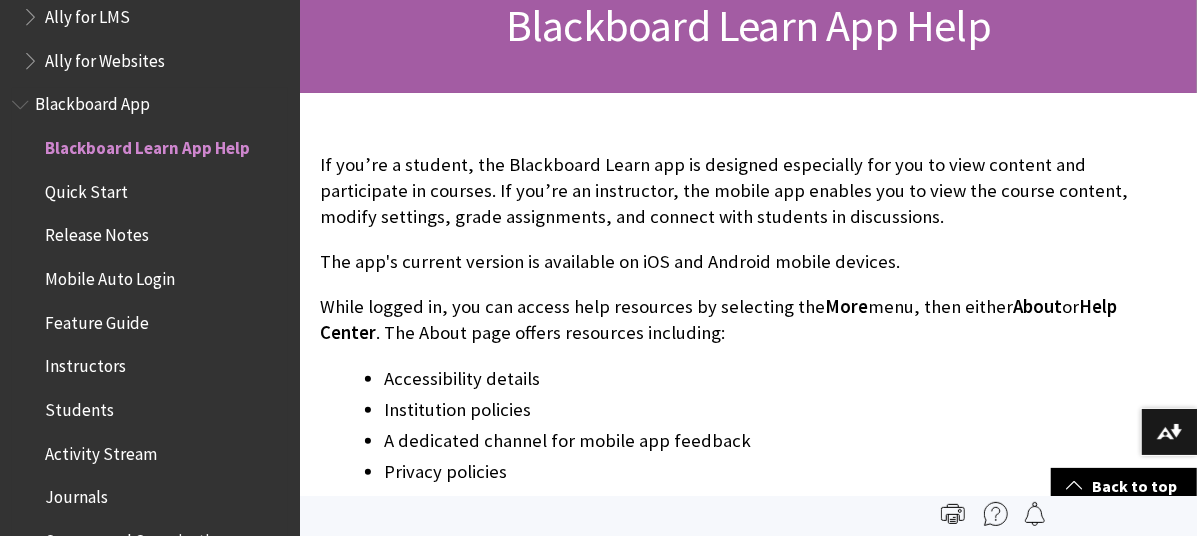 click on "Release Notes" at bounding box center (155, 236) 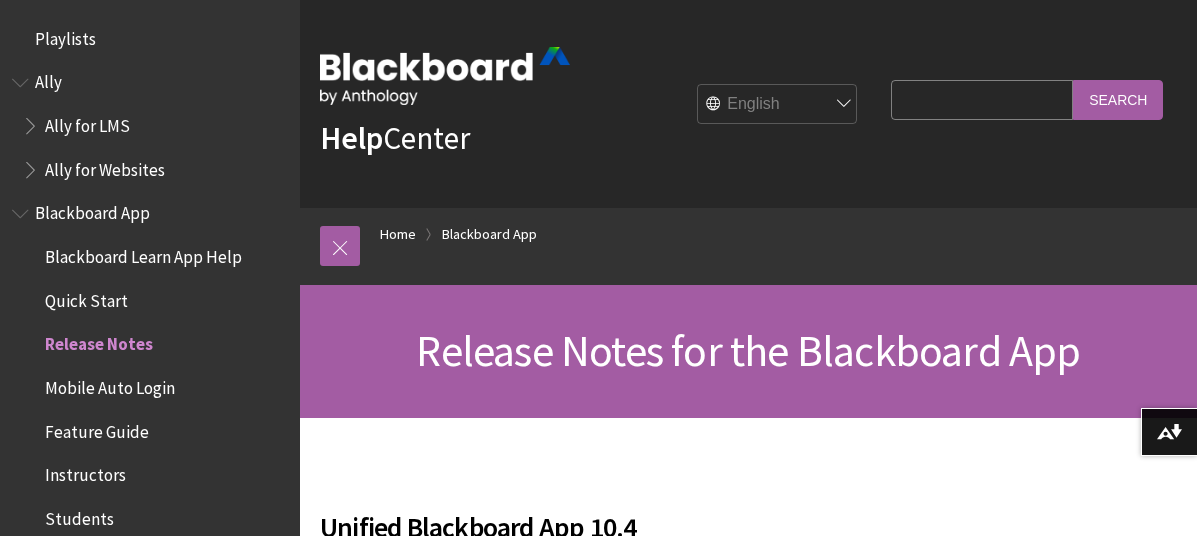 scroll, scrollTop: 400, scrollLeft: 0, axis: vertical 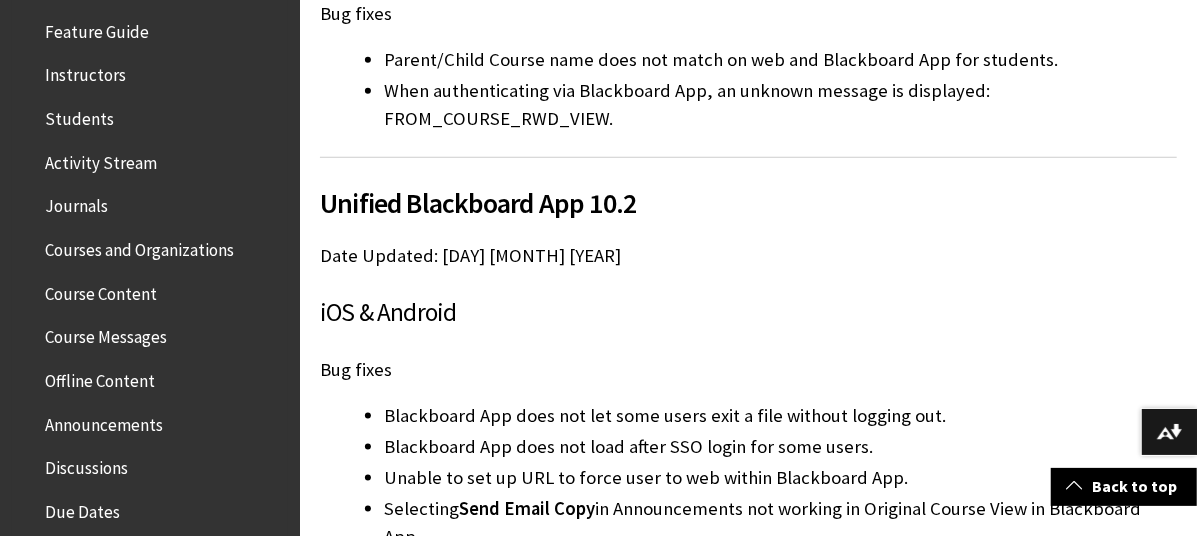click on "Journals" at bounding box center [155, 207] 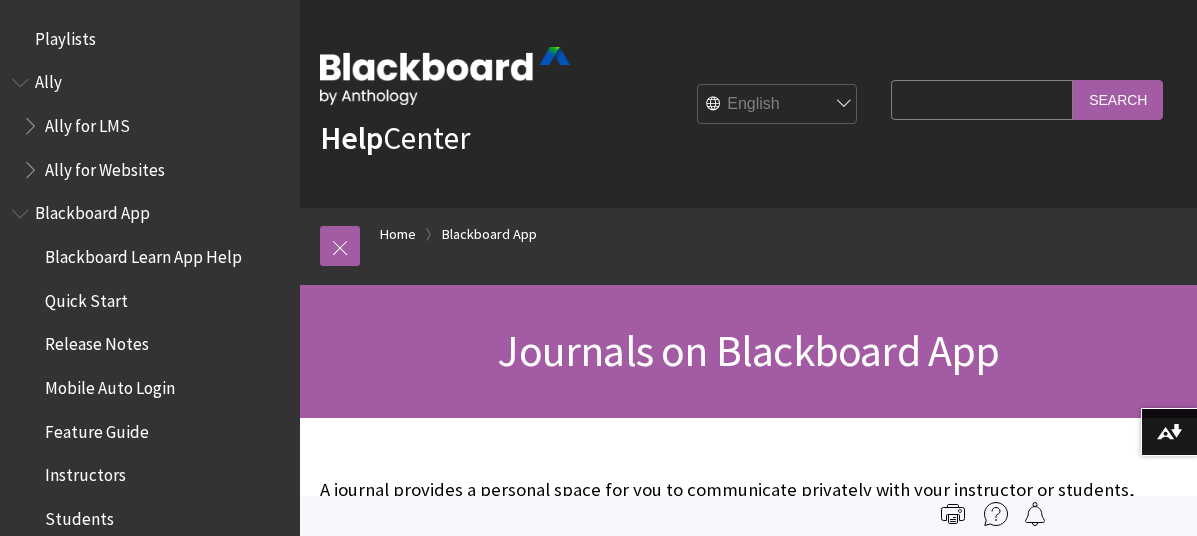scroll, scrollTop: 0, scrollLeft: 0, axis: both 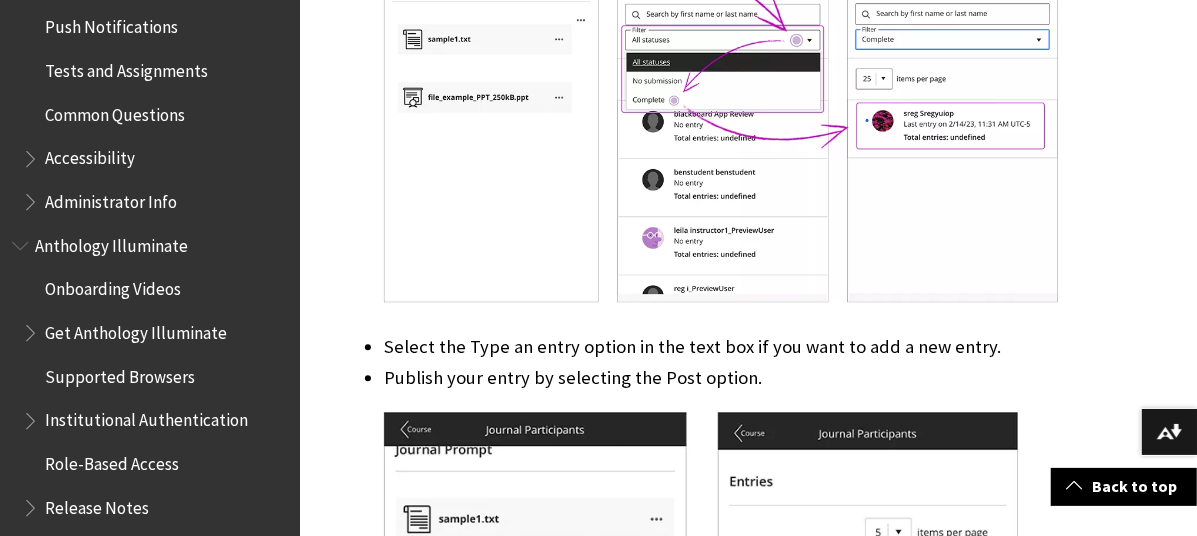 click at bounding box center (32, 154) 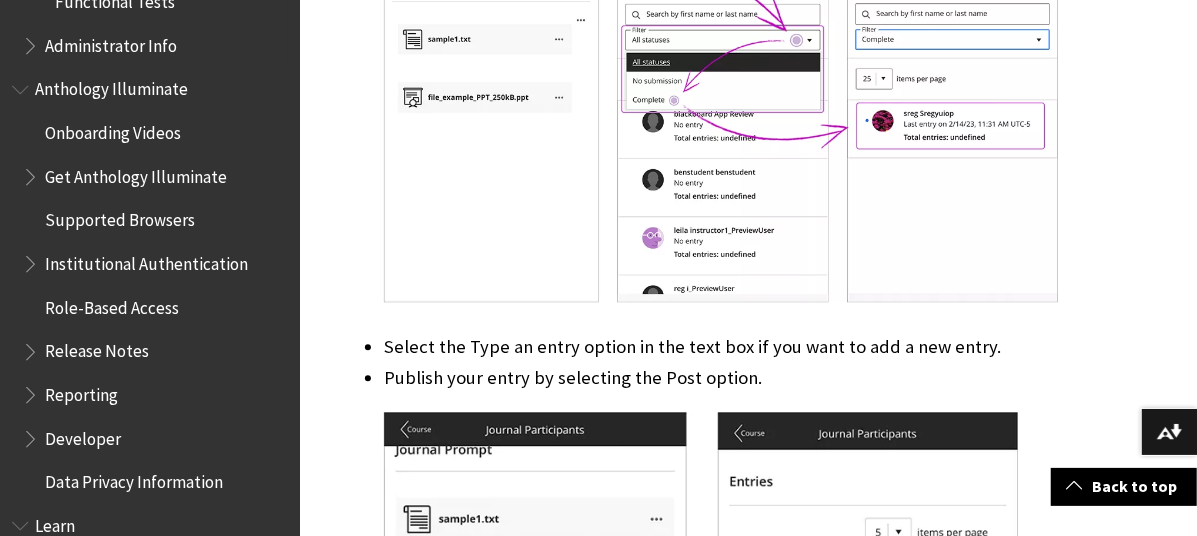 scroll, scrollTop: 1159, scrollLeft: 0, axis: vertical 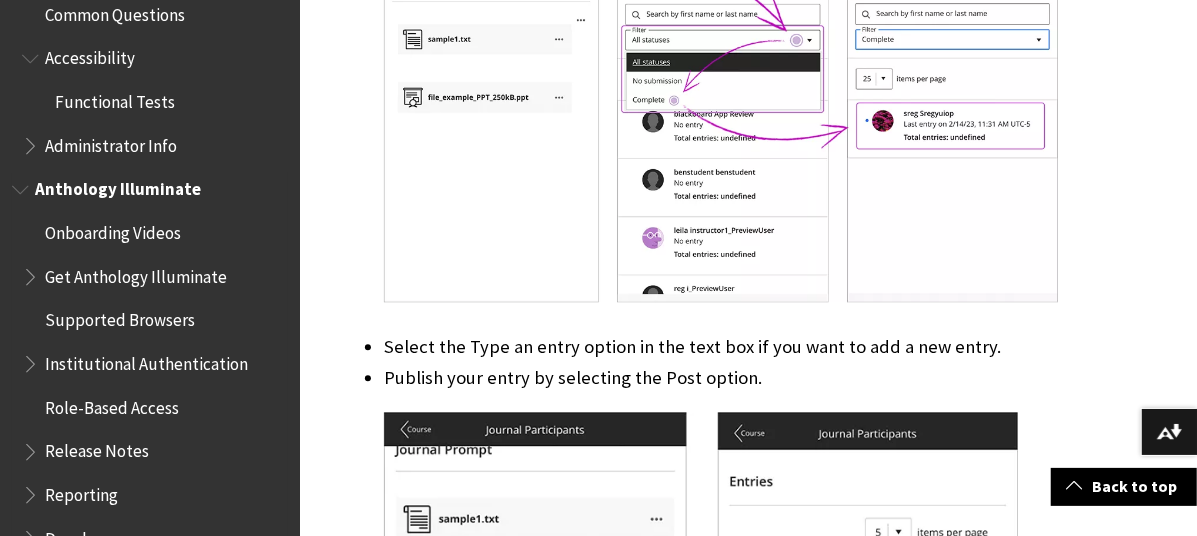click on "Onboarding Videos" at bounding box center [113, 229] 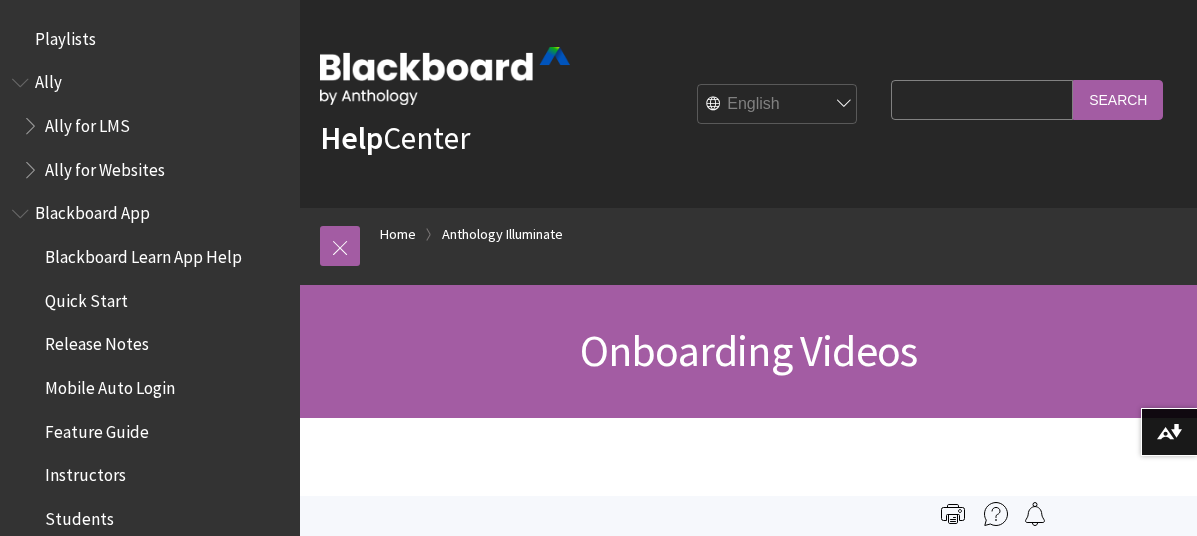scroll, scrollTop: 500, scrollLeft: 0, axis: vertical 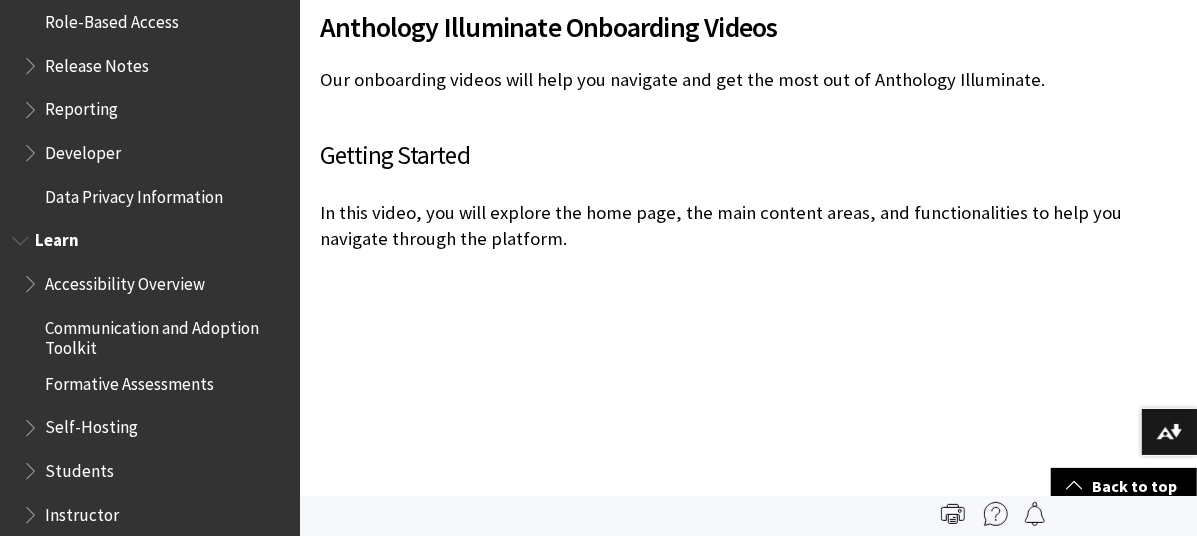 click on "Communication and Adoption Toolkit" at bounding box center [165, 334] 